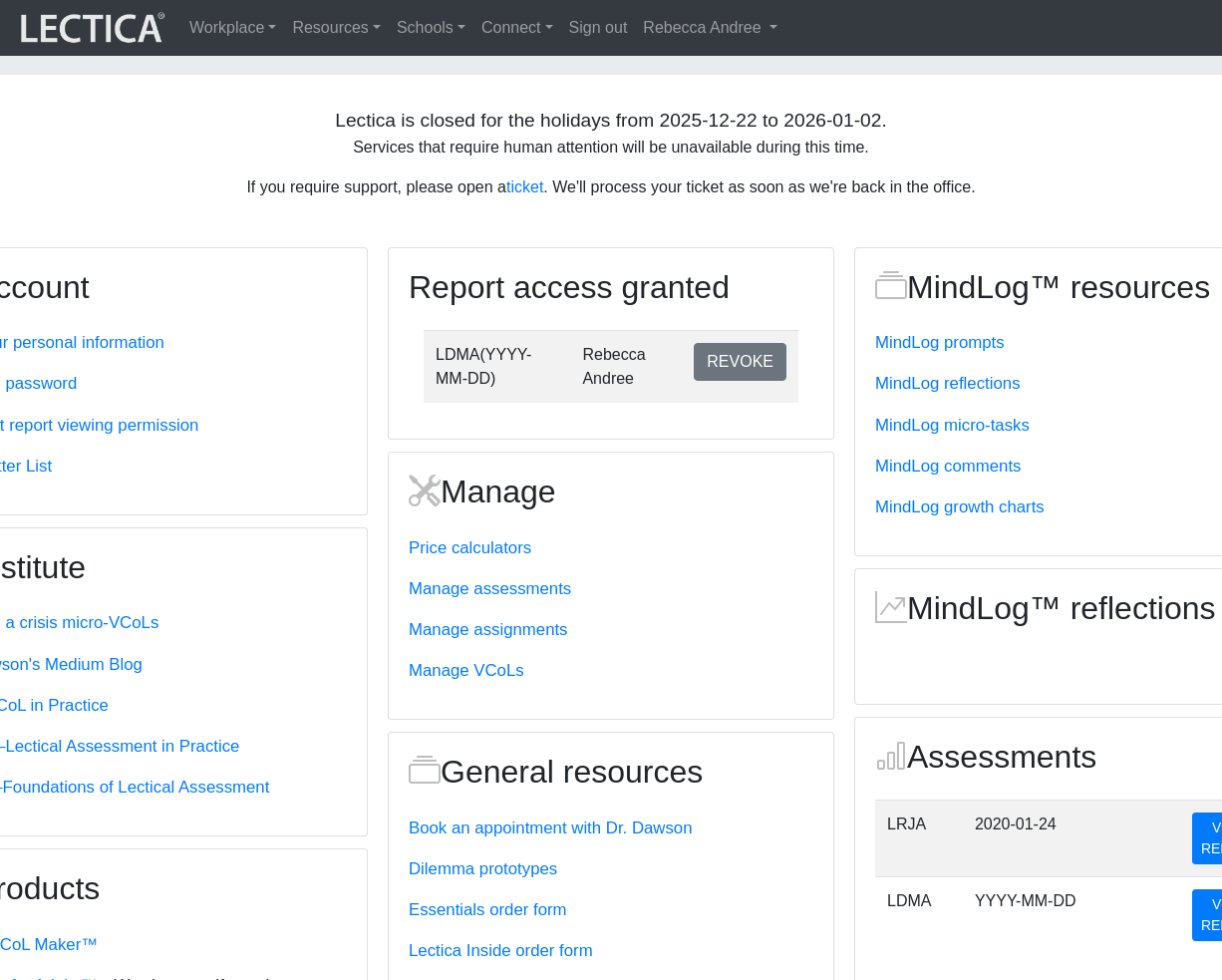 scroll, scrollTop: 179, scrollLeft: 0, axis: vertical 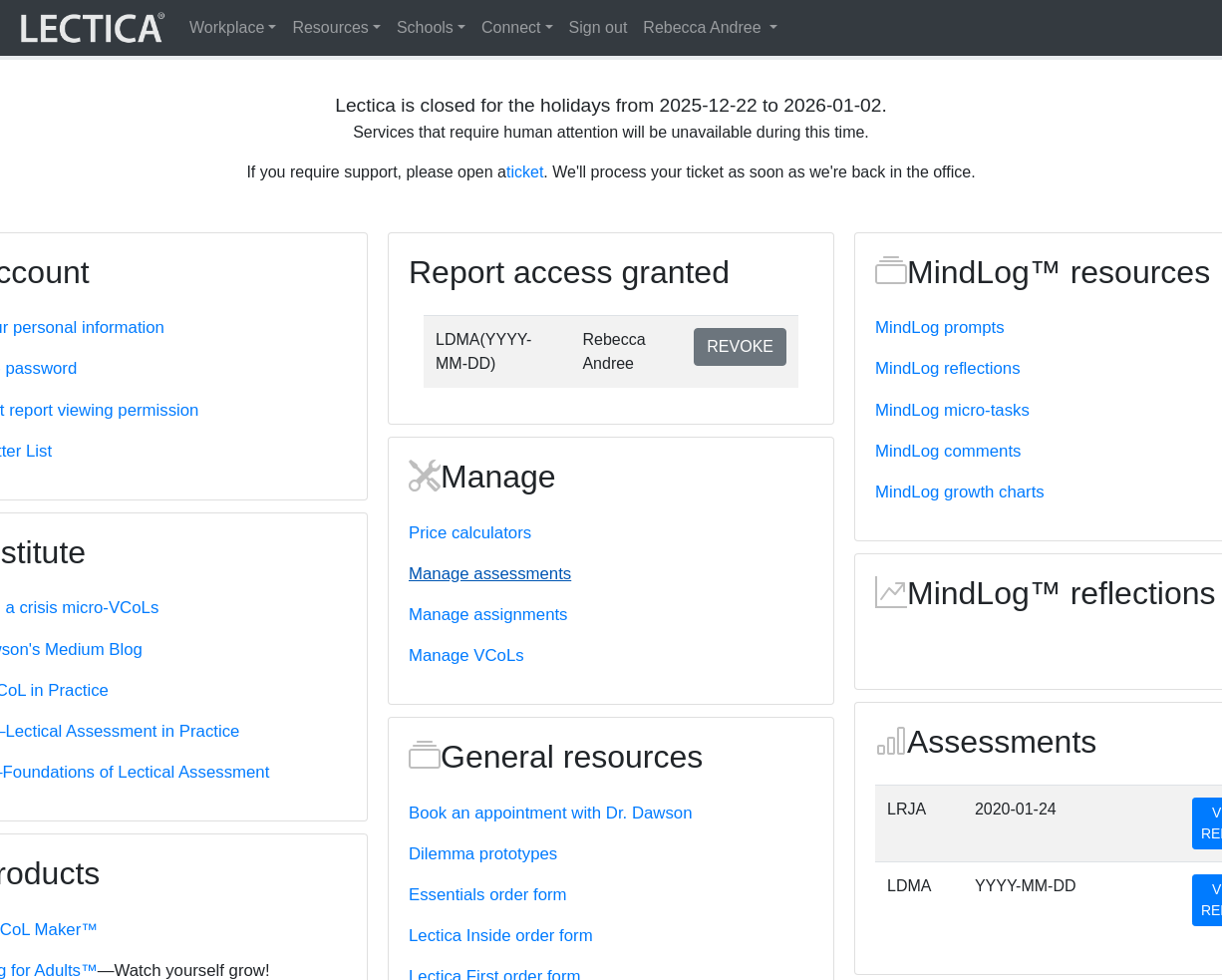 click on "Manage assessments" at bounding box center (489, 573) 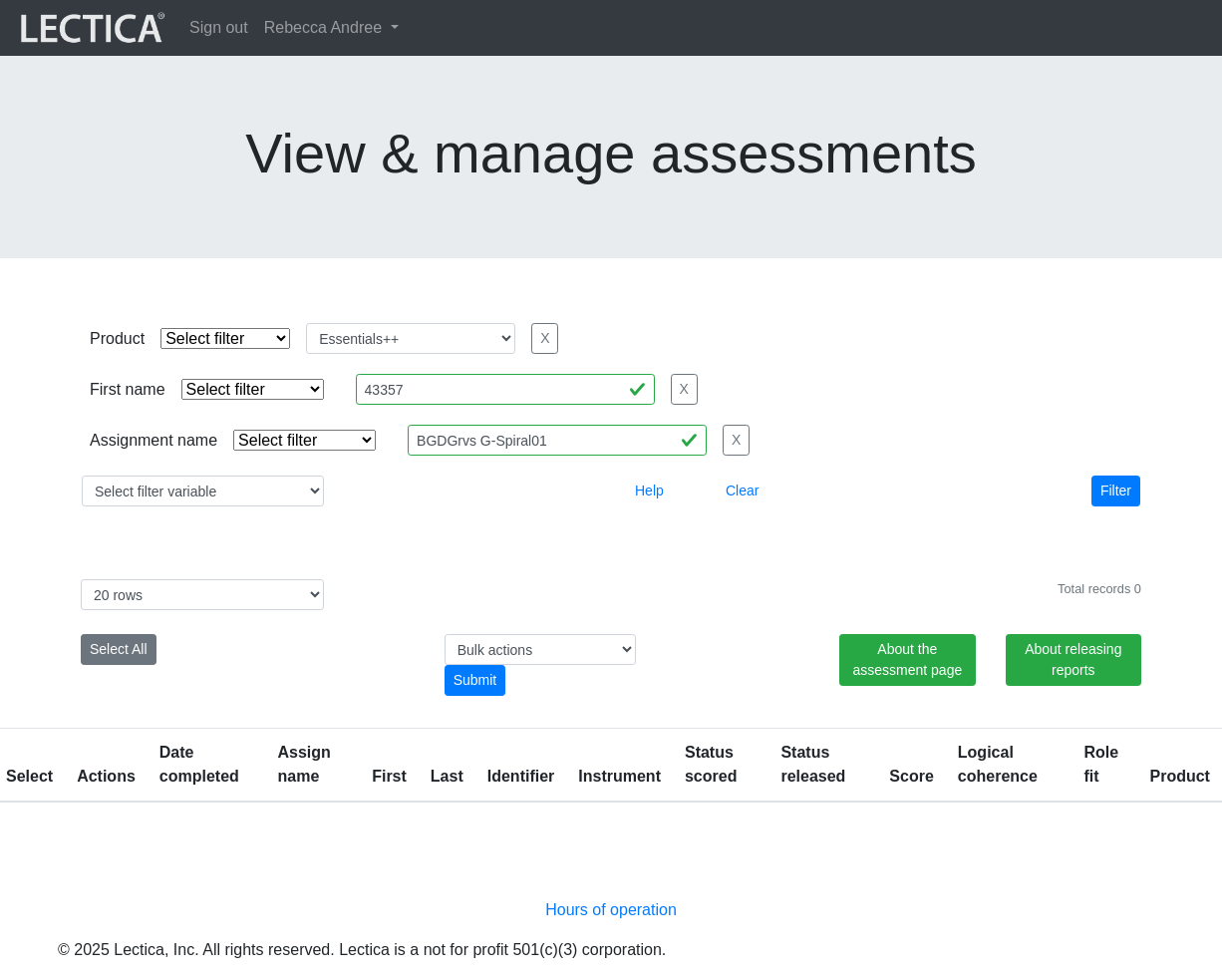 select 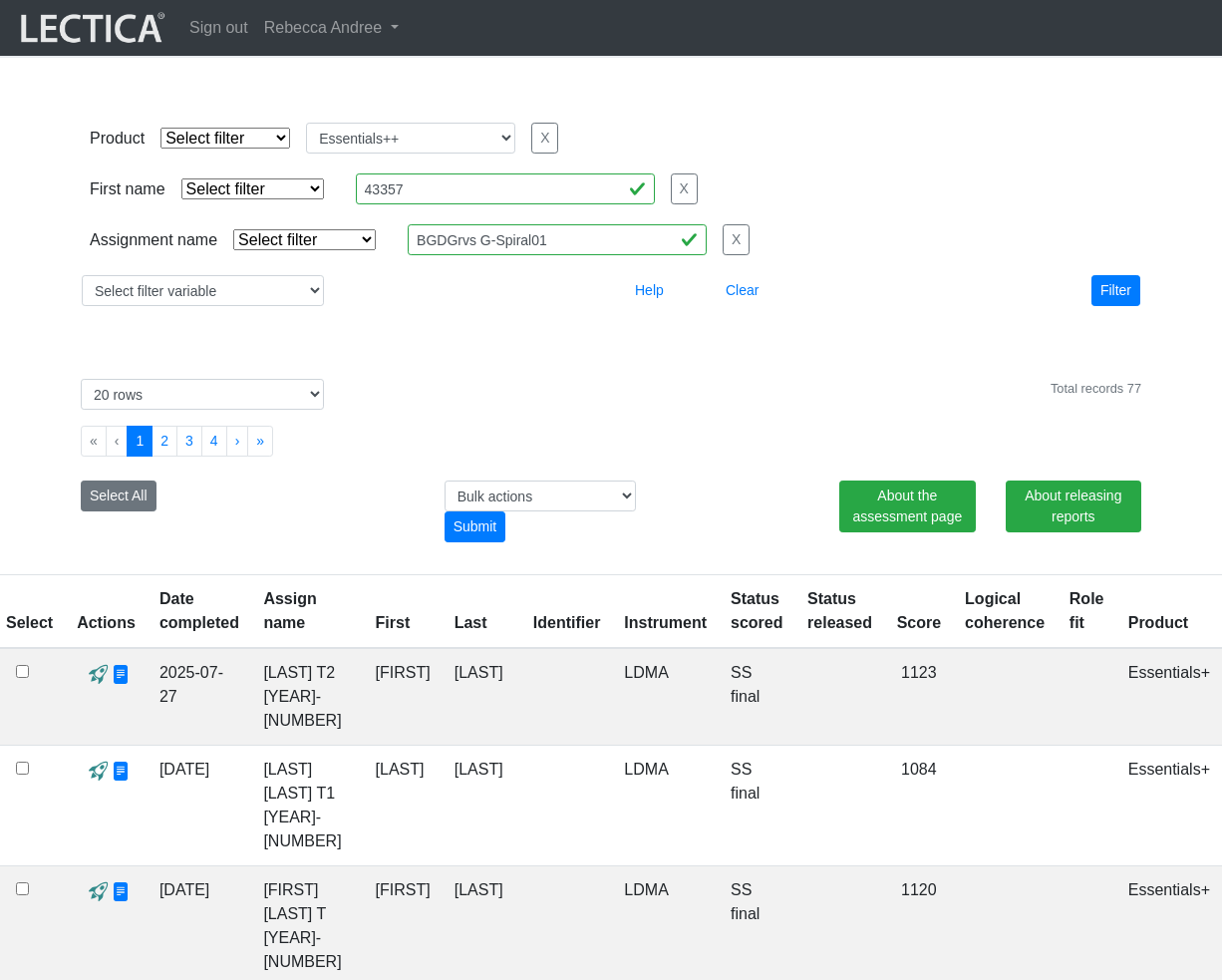 scroll, scrollTop: 201, scrollLeft: 0, axis: vertical 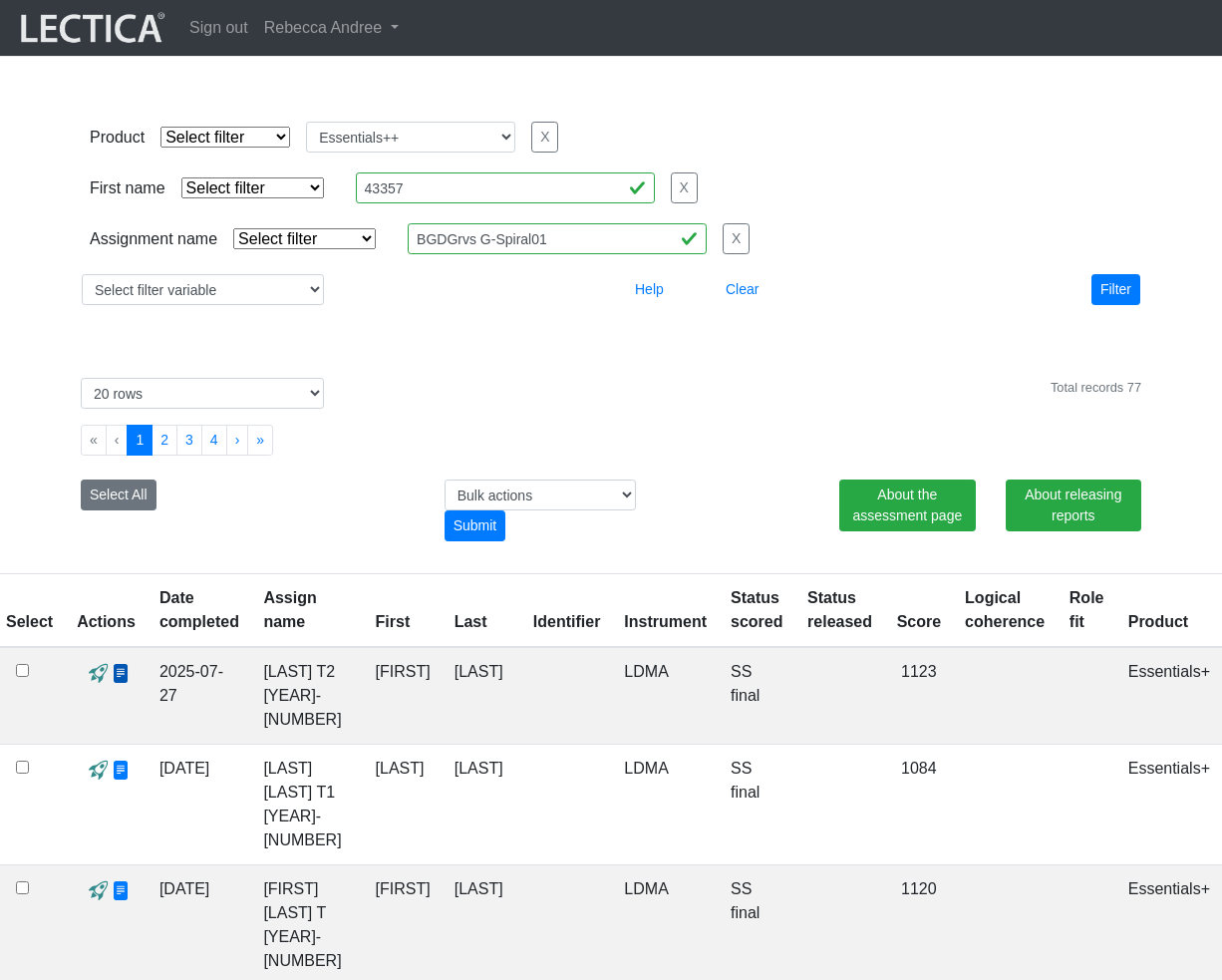 click at bounding box center (121, 673) 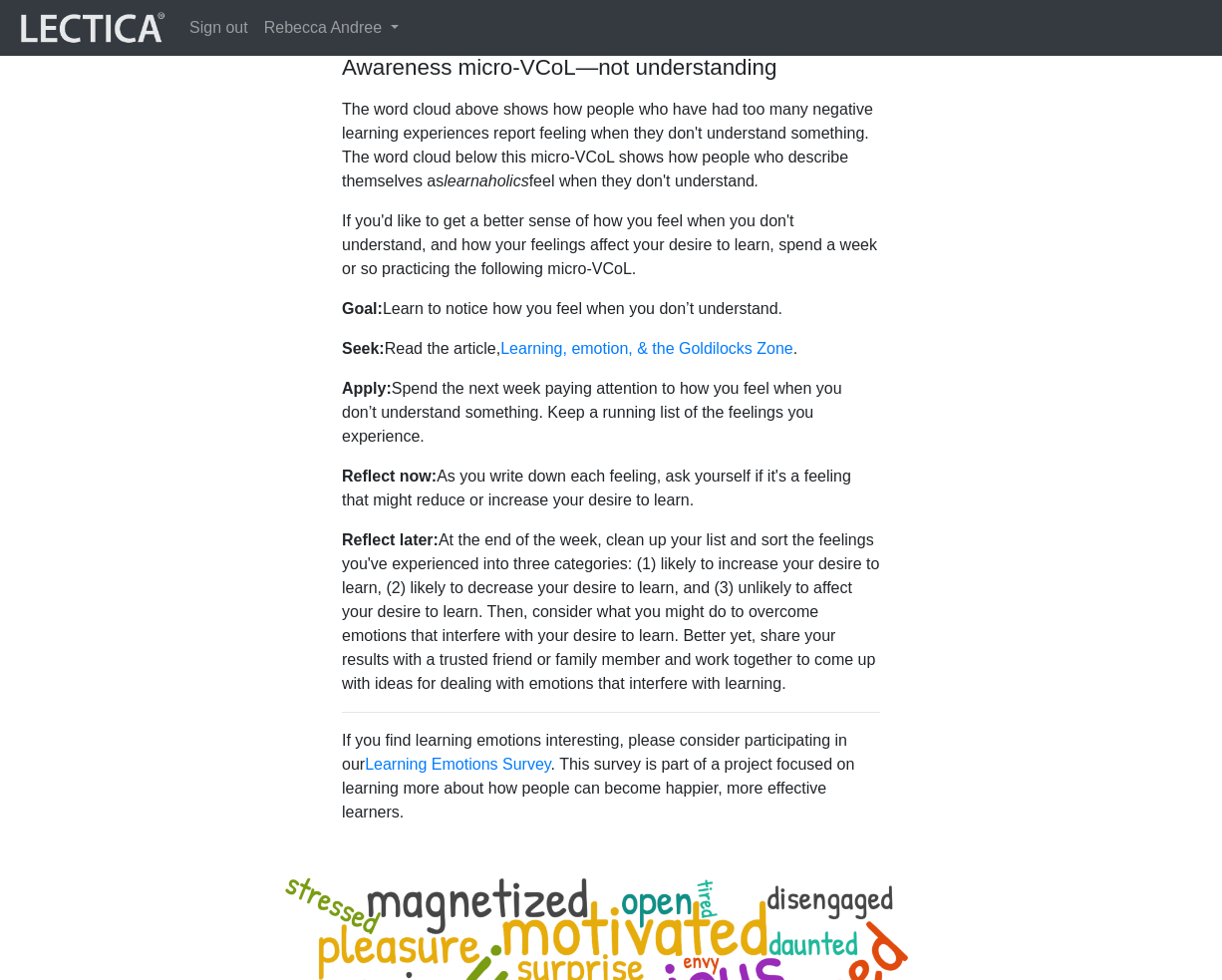 scroll, scrollTop: 6098, scrollLeft: 0, axis: vertical 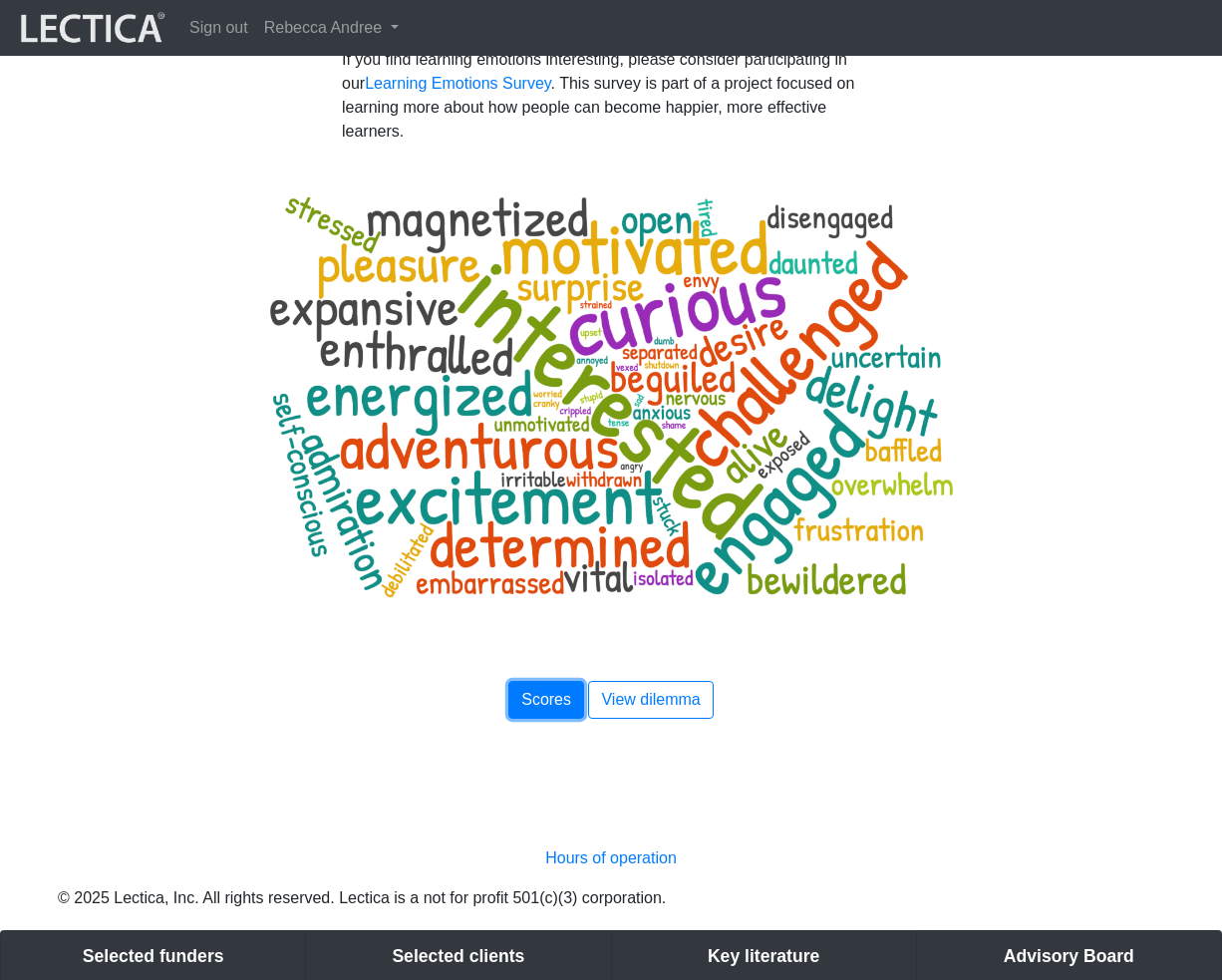 click on "Scores" at bounding box center (546, 700) 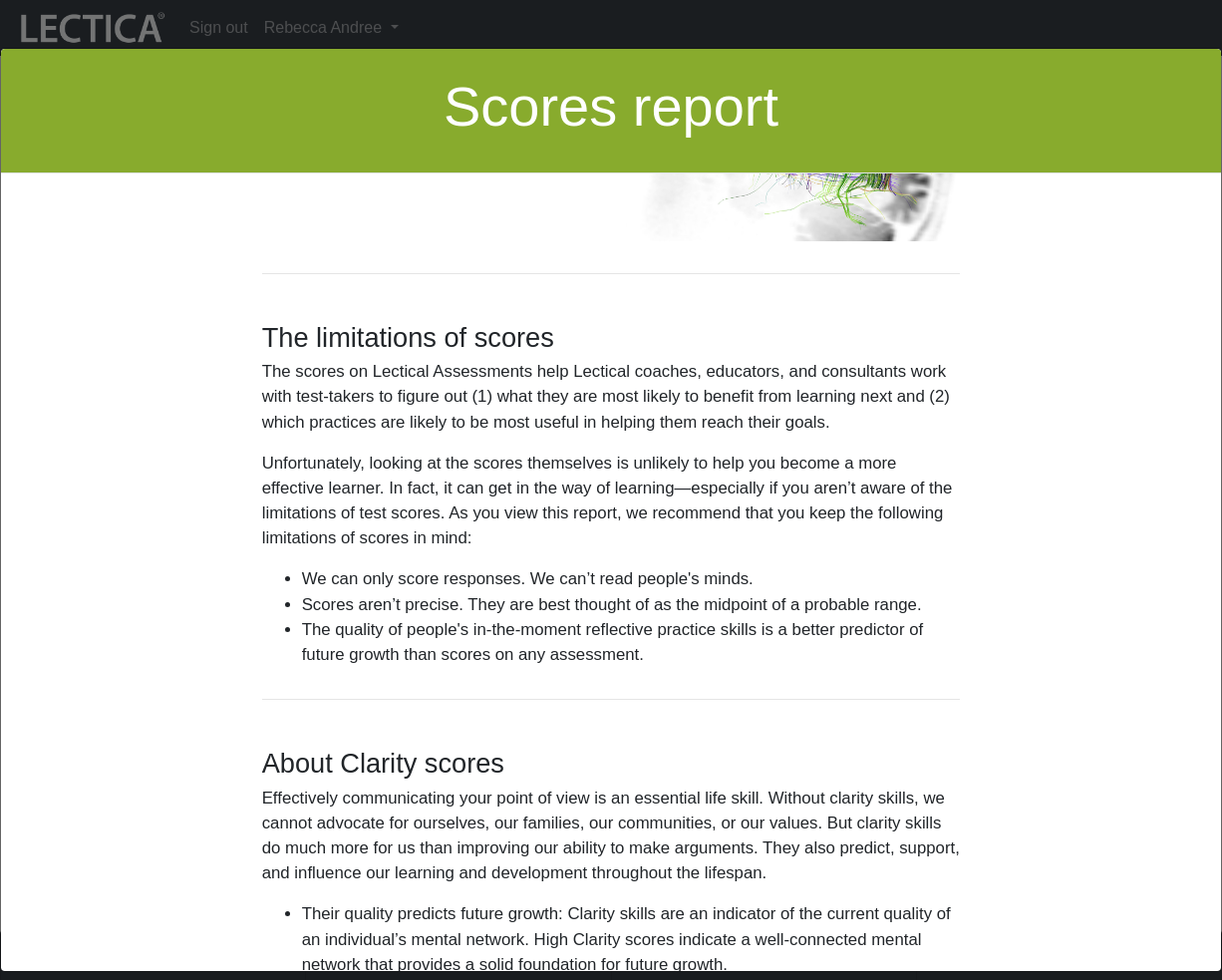 scroll, scrollTop: 279, scrollLeft: 0, axis: vertical 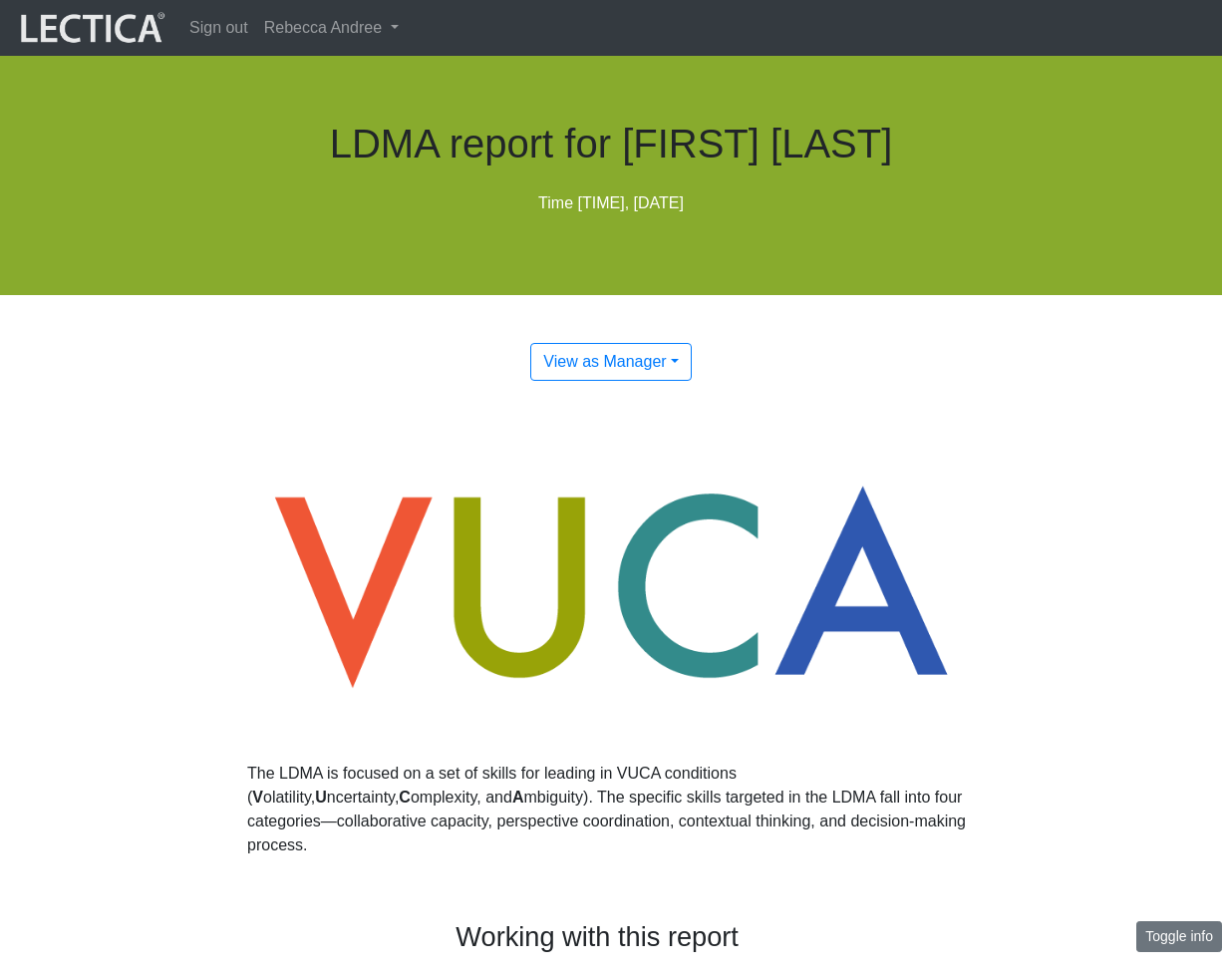 click on "LDMA report for Rachel Landwehr   Time 2, July 27, 2025
View as Manager
Manager
Test-taker
The LDMA is focused on a set of skills for leading in VUCA conditions ( V olatility,  U ncertainty,  C omplexity, and  A mbiguity). The specific skills targeted in the LDMA fall into four categories—collaborative capacity, perspective coordination, contextual thinking, and decision-making process.   Toggle info
Working with this report
If you have never taken a Lectical Assessment before, you will probably find it a bit challenging to get your head around this report. The recommendations are mostly practices and we rely heavily on a learning model called VCoL+7 that may be completely unfamiliar to you.
Read the mega-skill description to get a sense of how we're dividing up the skill pie.
Micro-VCoLing" at bounding box center [611, 3436] 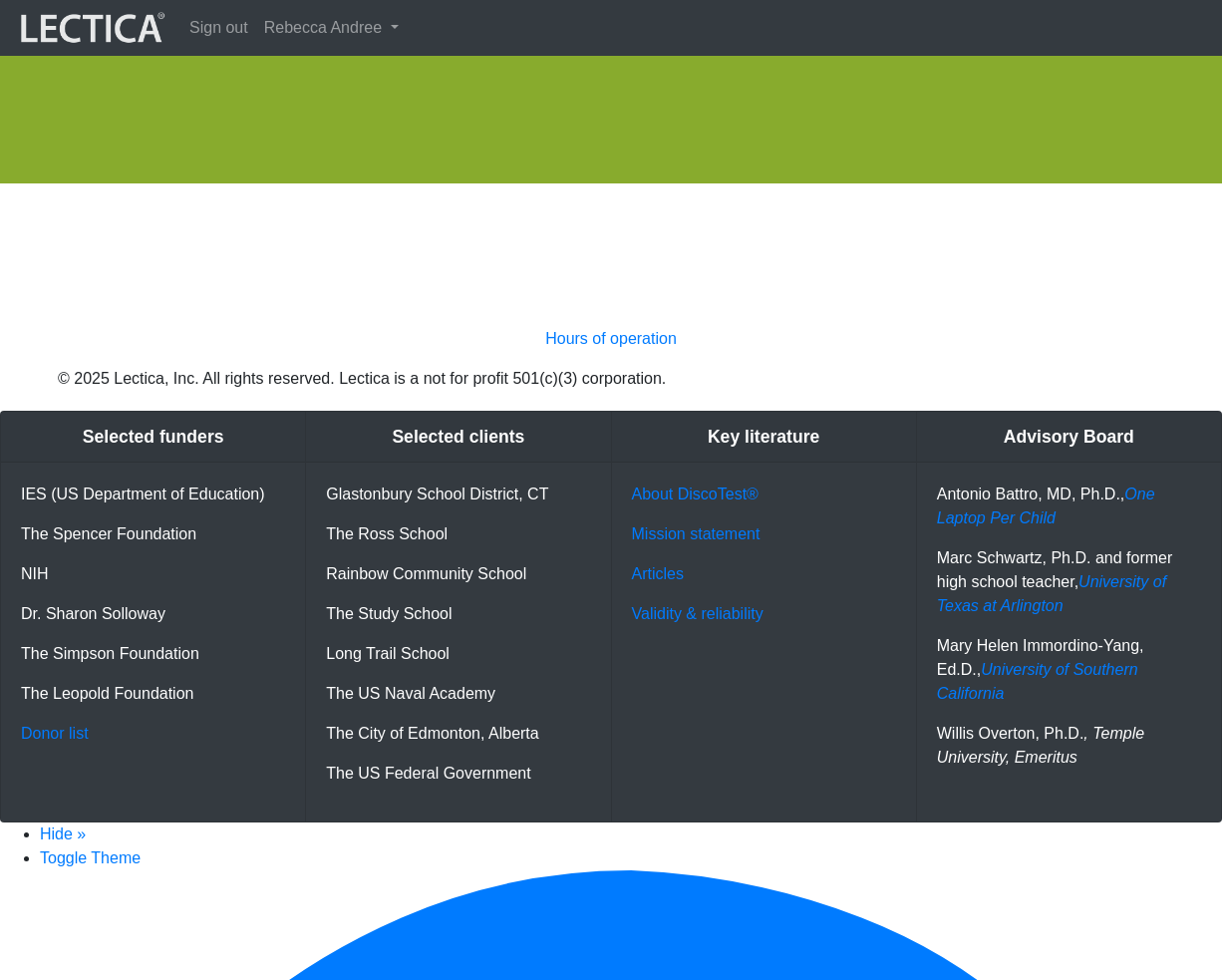 scroll, scrollTop: 0, scrollLeft: 0, axis: both 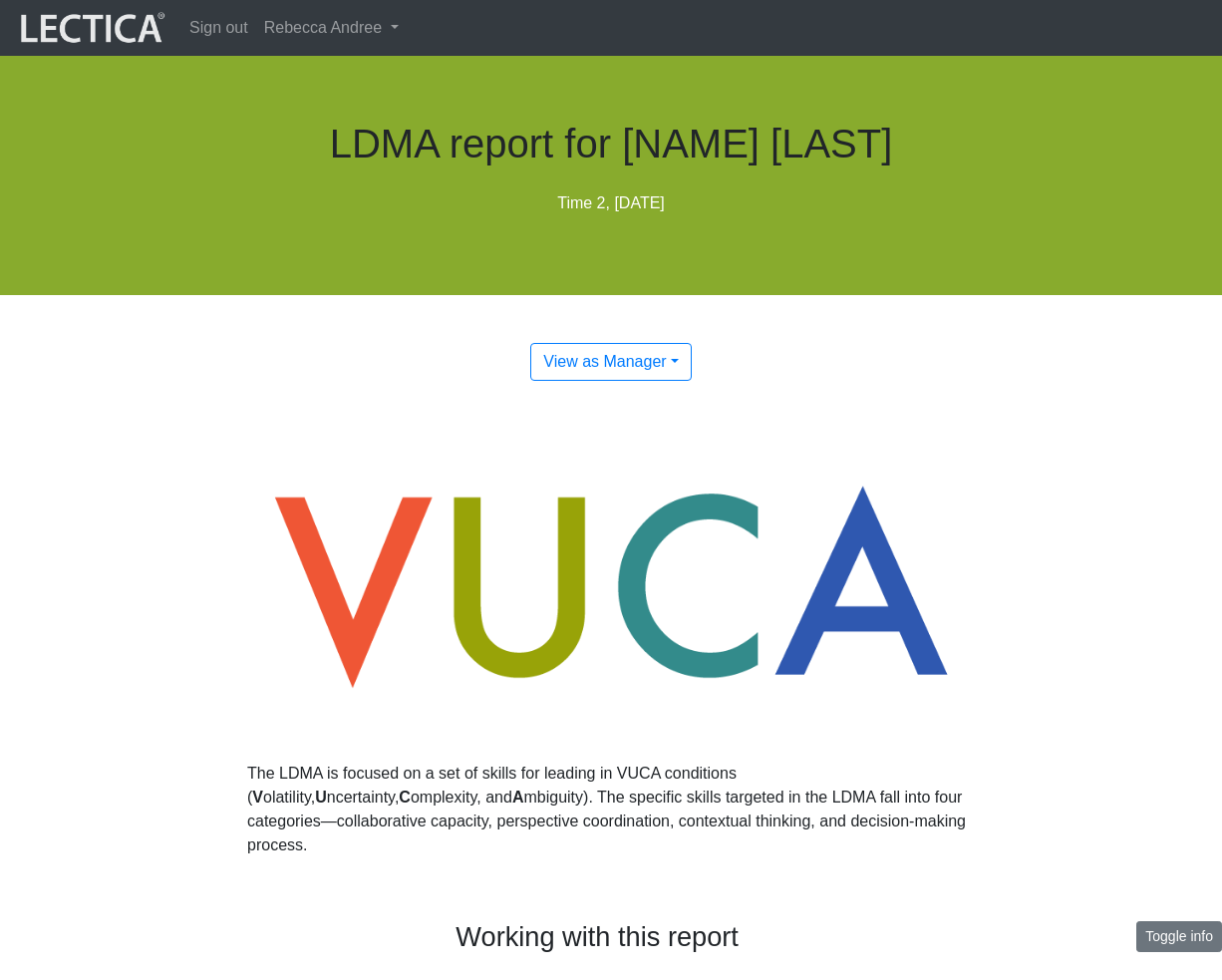 click on "LDMA report for Rachel Landwehr   Time 2, July 27, 2025
View as Manager
Manager
Test-taker
The LDMA is focused on a set of skills for leading in VUCA conditions ( V olatility,  U ncertainty,  C omplexity, and  A mbiguity). The specific skills targeted in the LDMA fall into four categories—collaborative capacity, perspective coordination, contextual thinking, and decision-making process.   Toggle info
Working with this report
If you have never taken a Lectical Assessment before, you will probably find it a bit challenging to get your head around this report. The recommendations are mostly practices and we rely heavily on a learning model called VCoL+7 that may be completely unfamiliar to you.
Read the mega-skill description to get a sense of how we're dividing up the skill pie.
Micro-VCoLing" at bounding box center [611, 3436] 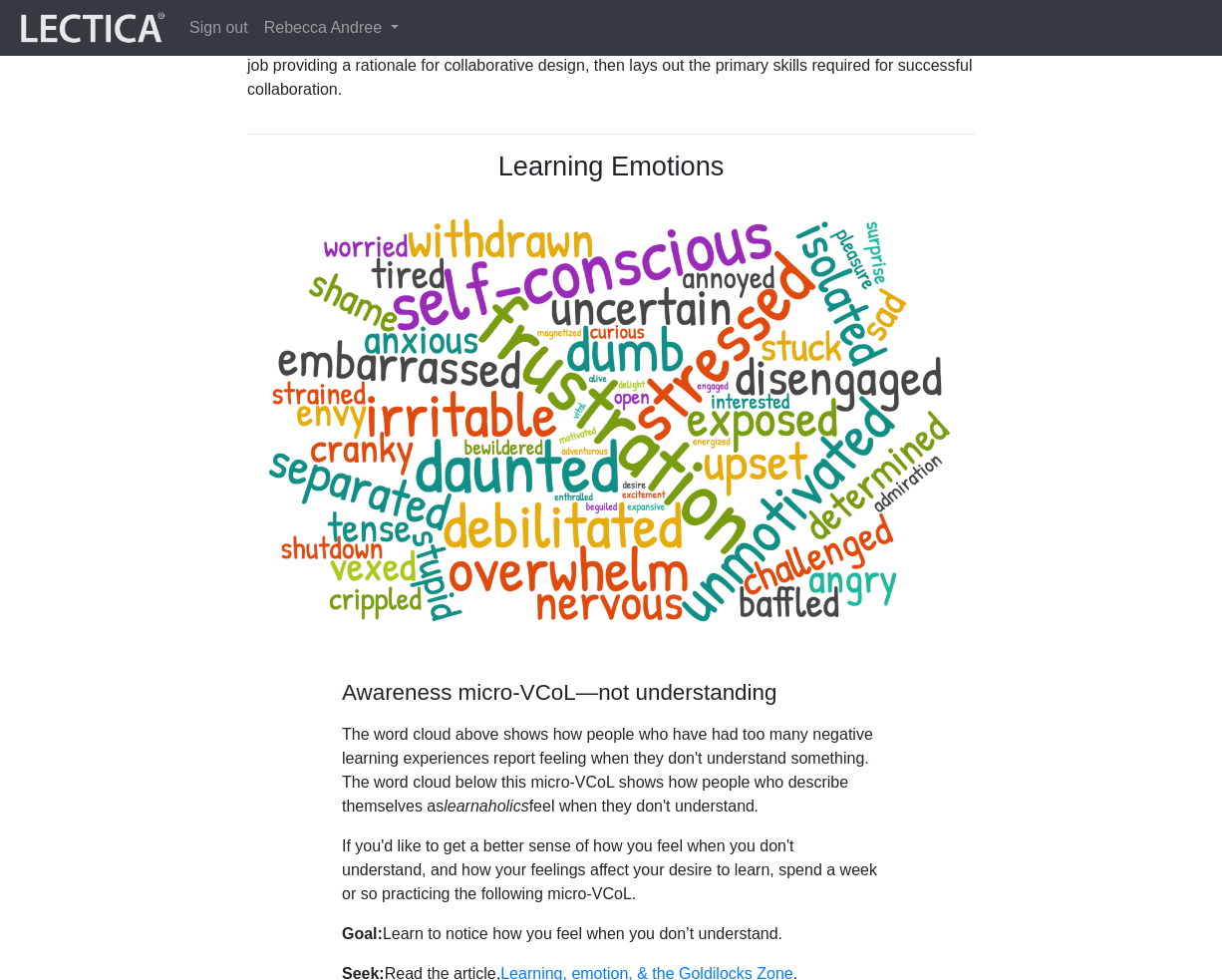 scroll, scrollTop: 6098, scrollLeft: 0, axis: vertical 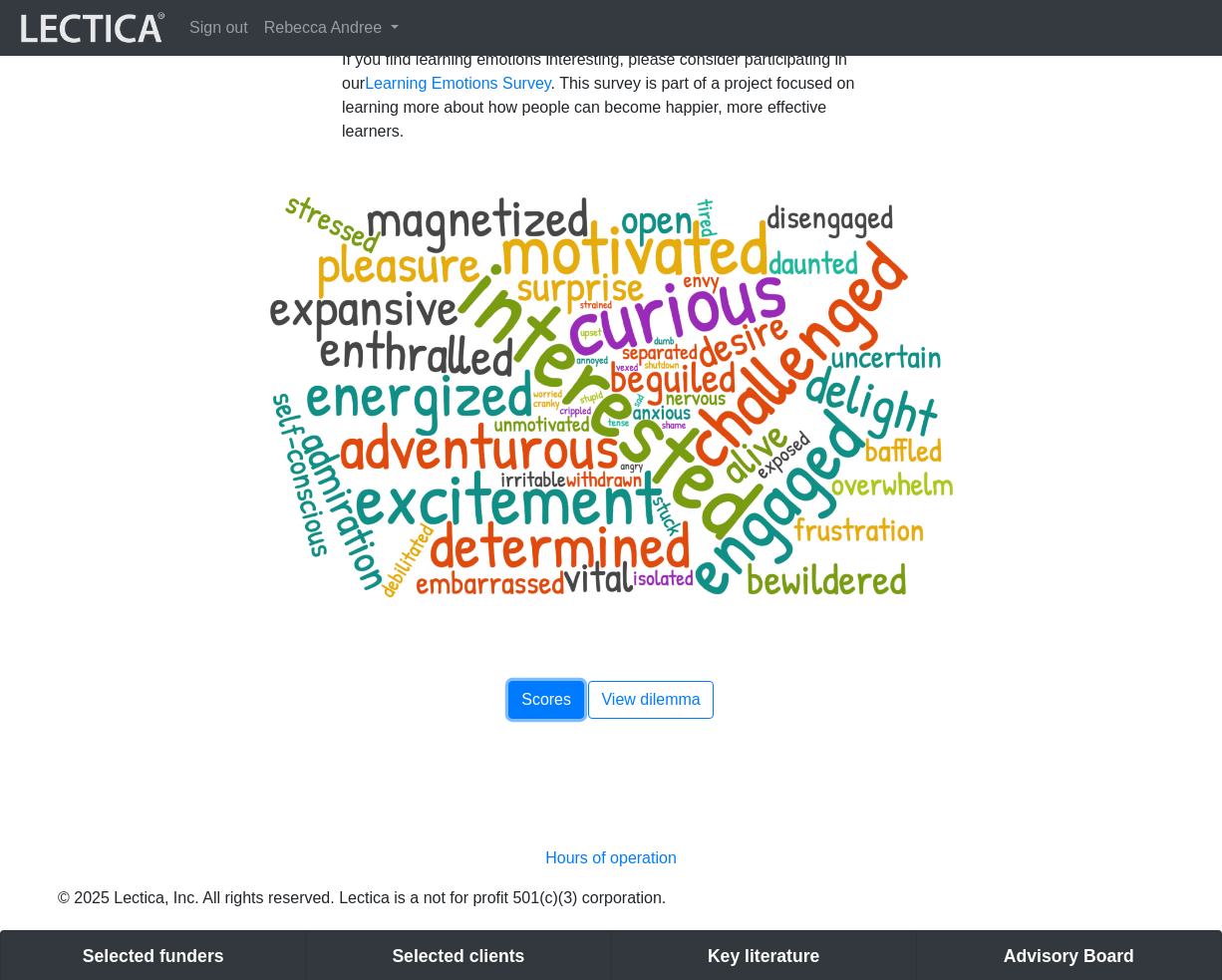 click on "Scores" at bounding box center (546, 699) 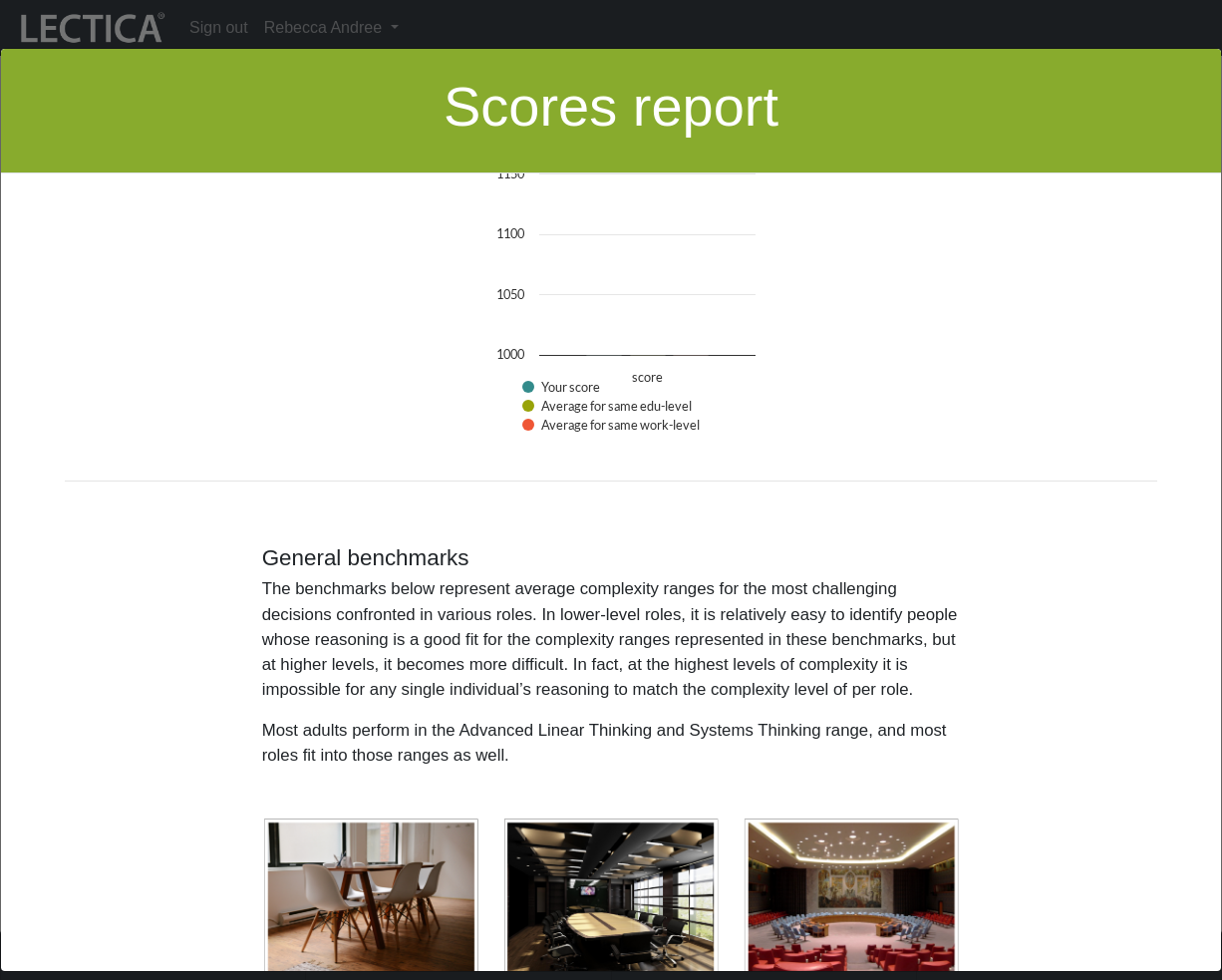 scroll, scrollTop: 6067, scrollLeft: 0, axis: vertical 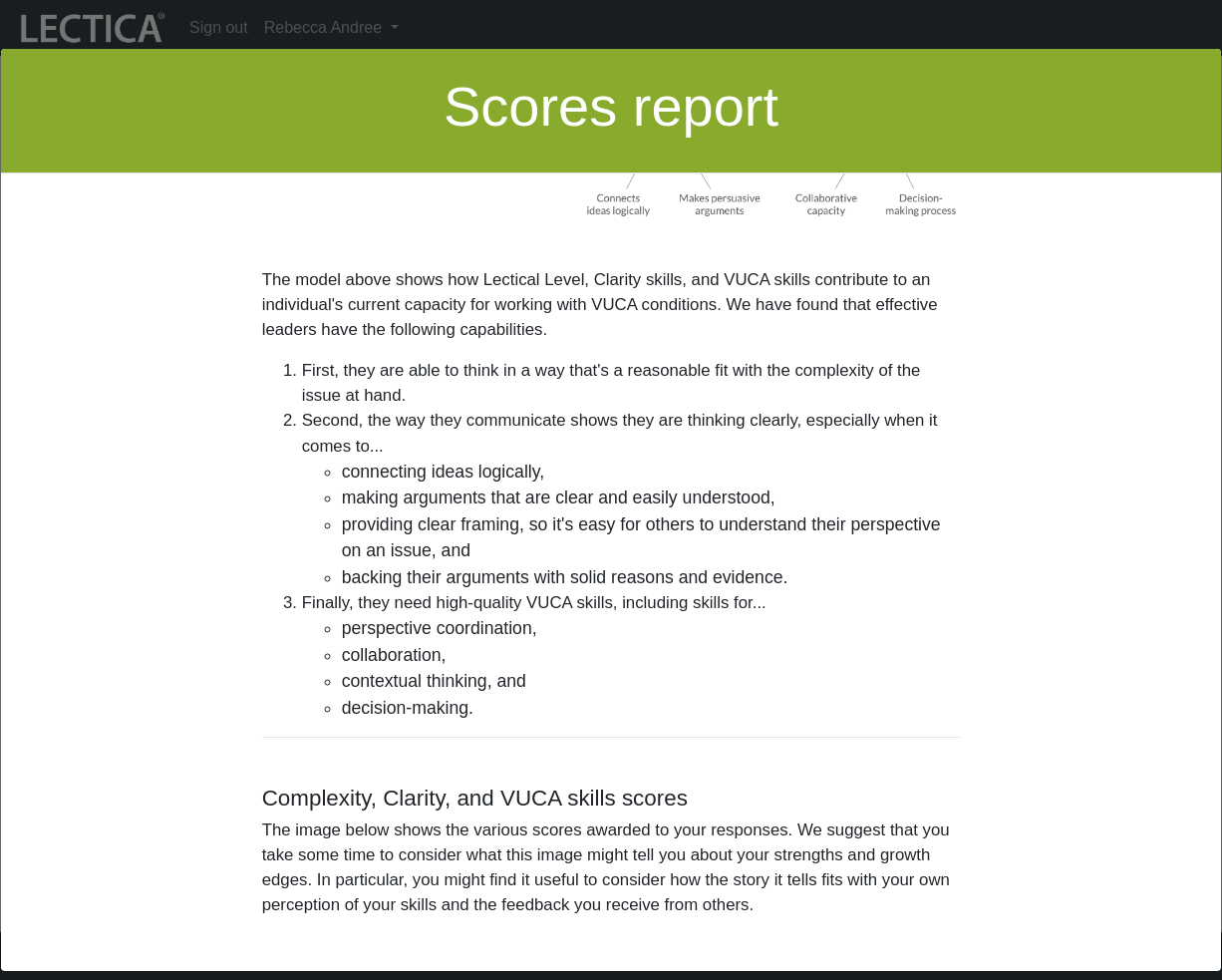 click on "Scores report" at bounding box center (611, 111) 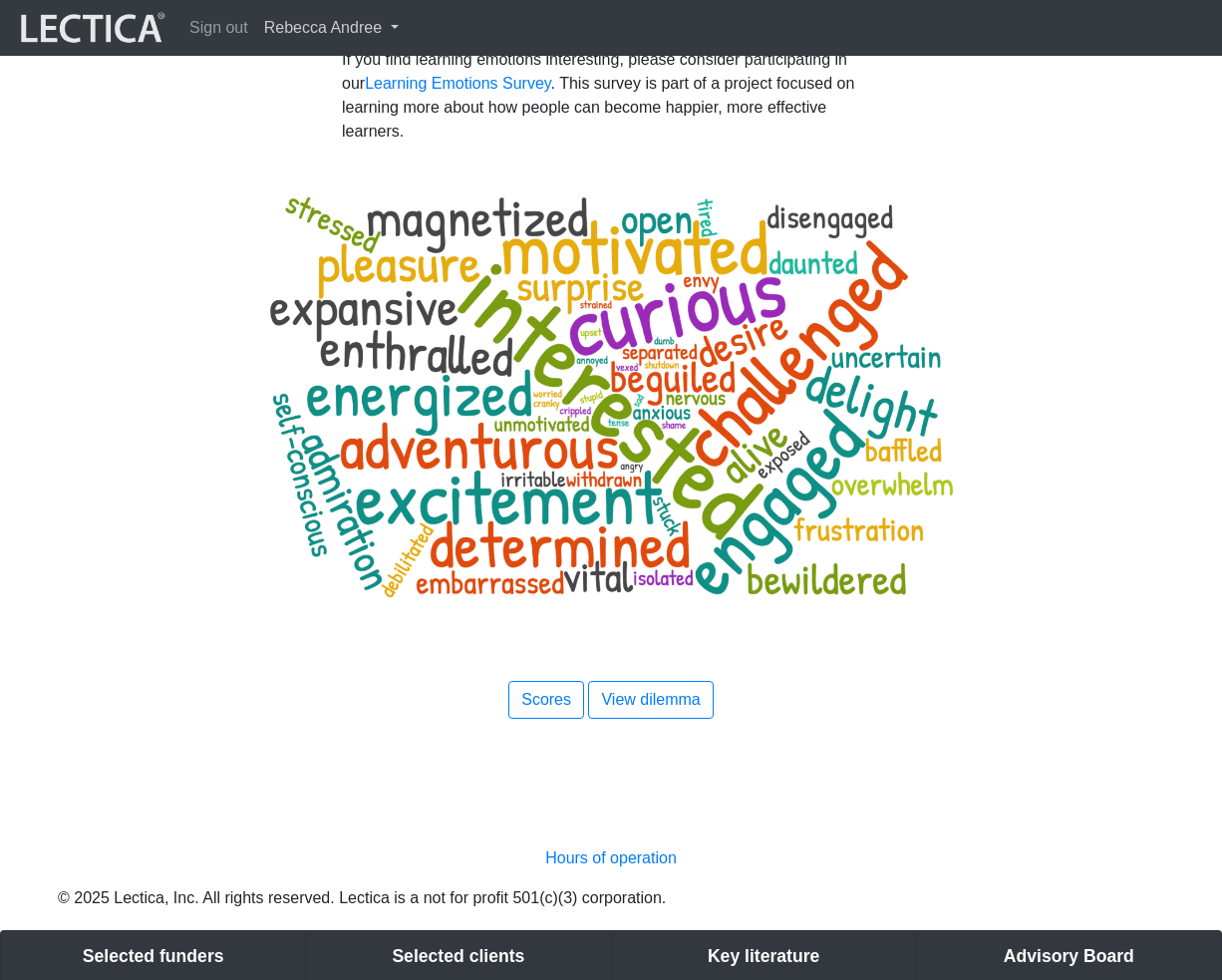 click on "Rebecca Andree" at bounding box center [331, 28] 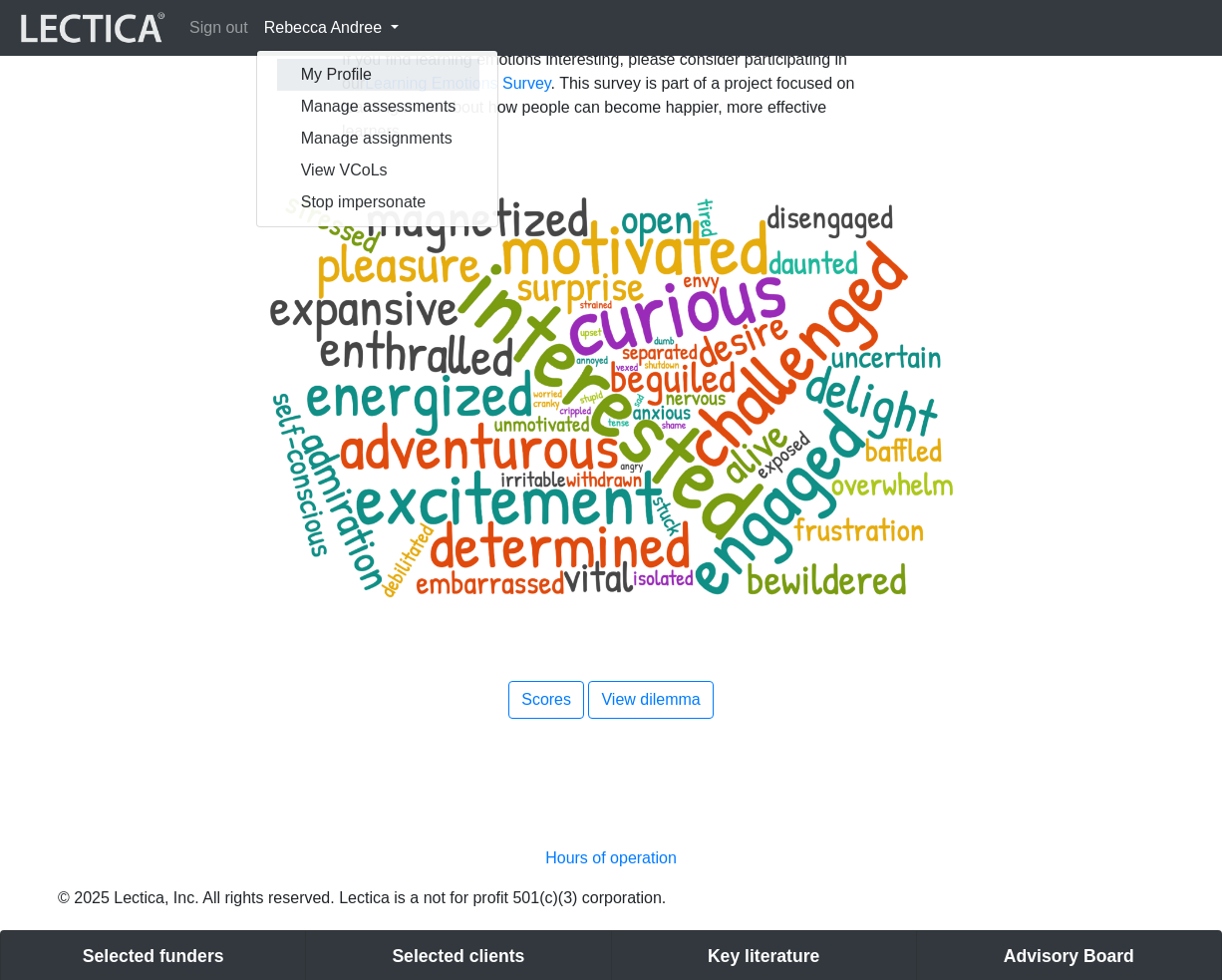 click on "My Profile" at bounding box center (379, 75) 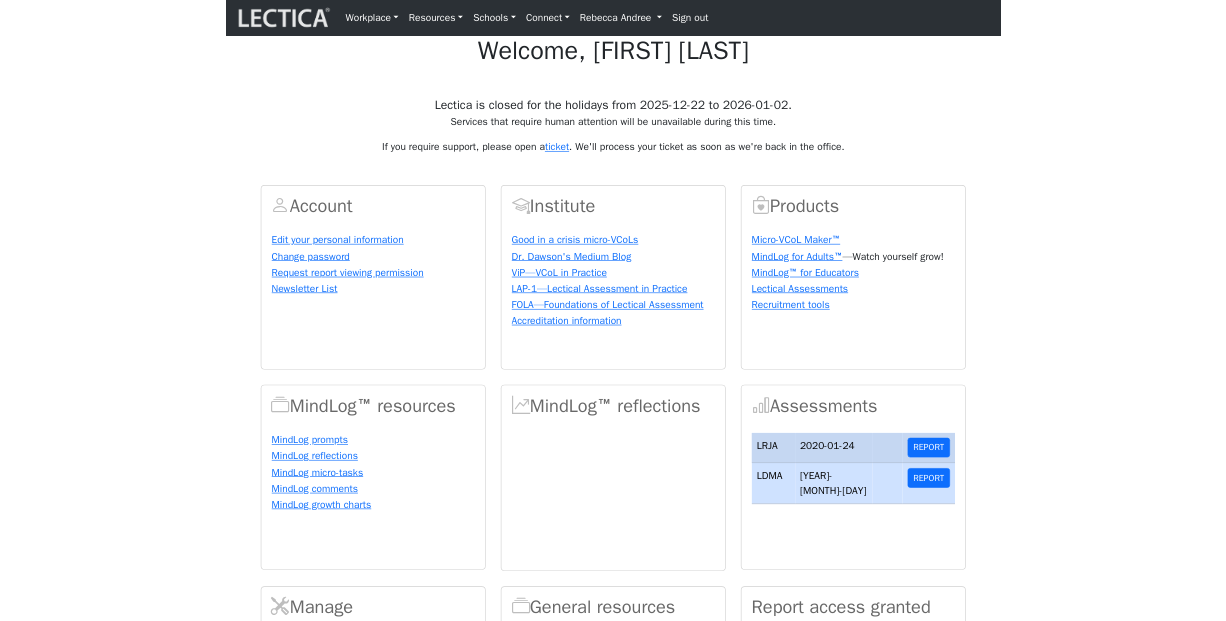 scroll, scrollTop: 0, scrollLeft: 0, axis: both 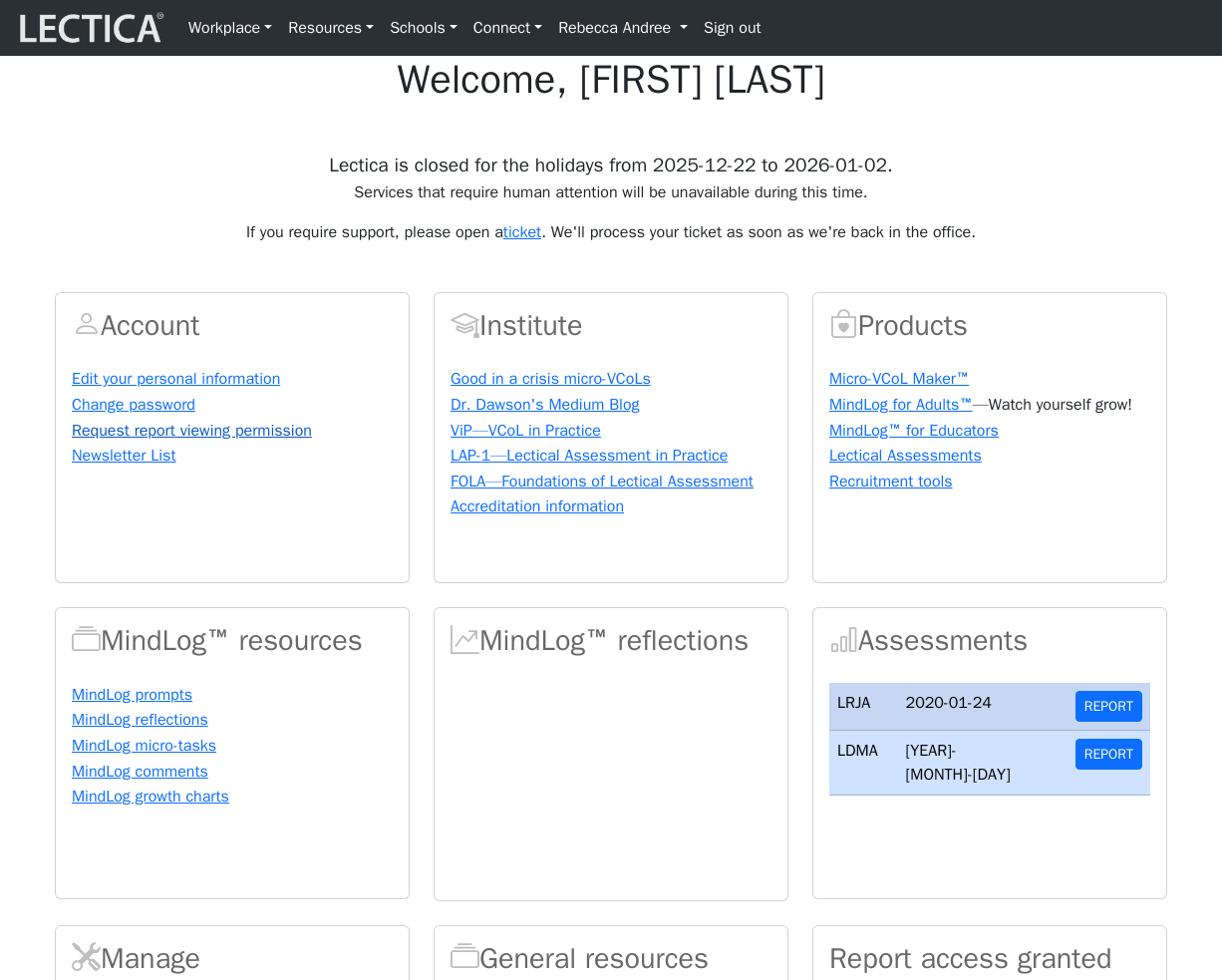 click on "Request report viewing permission" at bounding box center (191, 431) 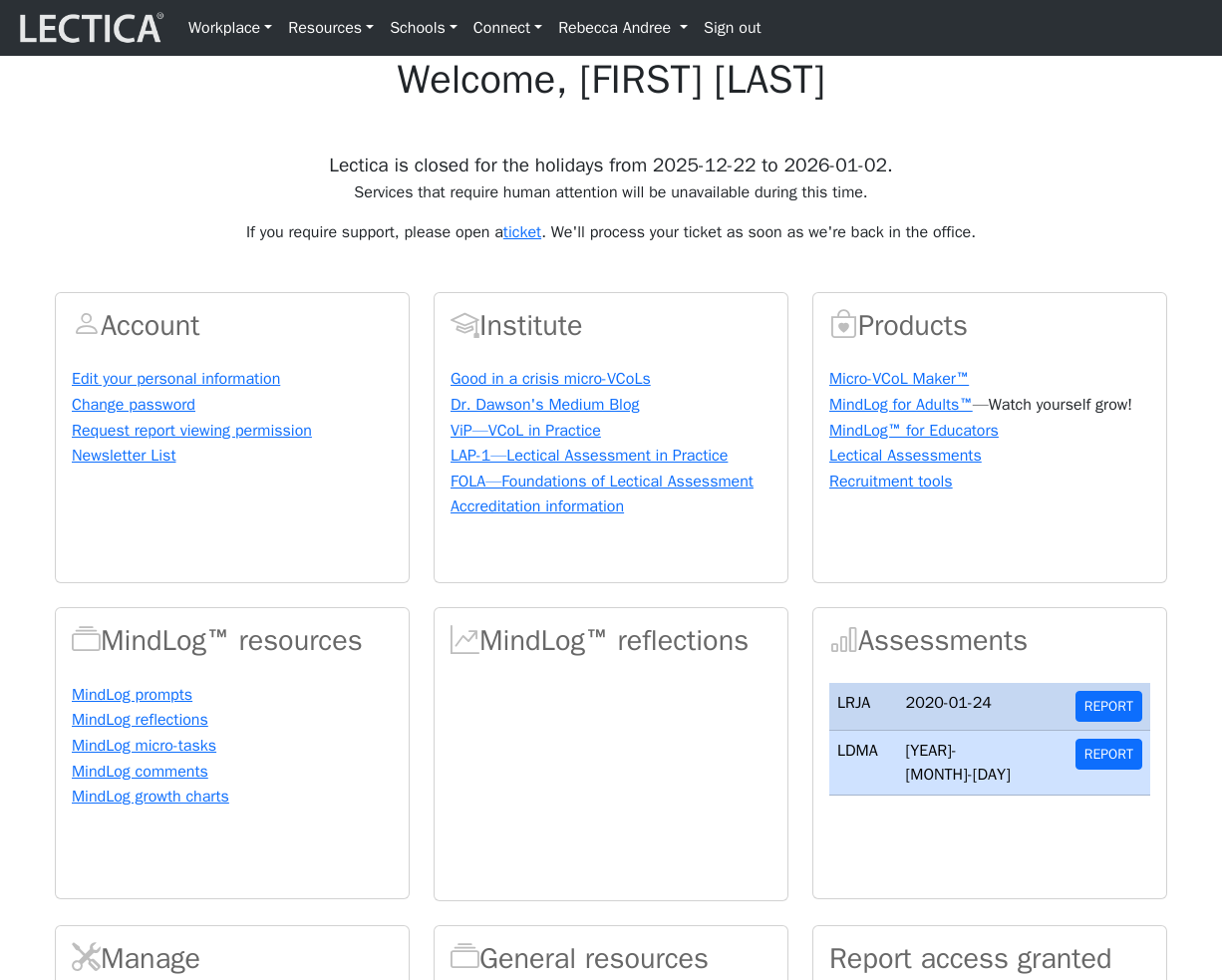 click on "If you require support, please open a  ticket . We'll process your ticket as soon as we're back in the office." at bounding box center (611, 232) 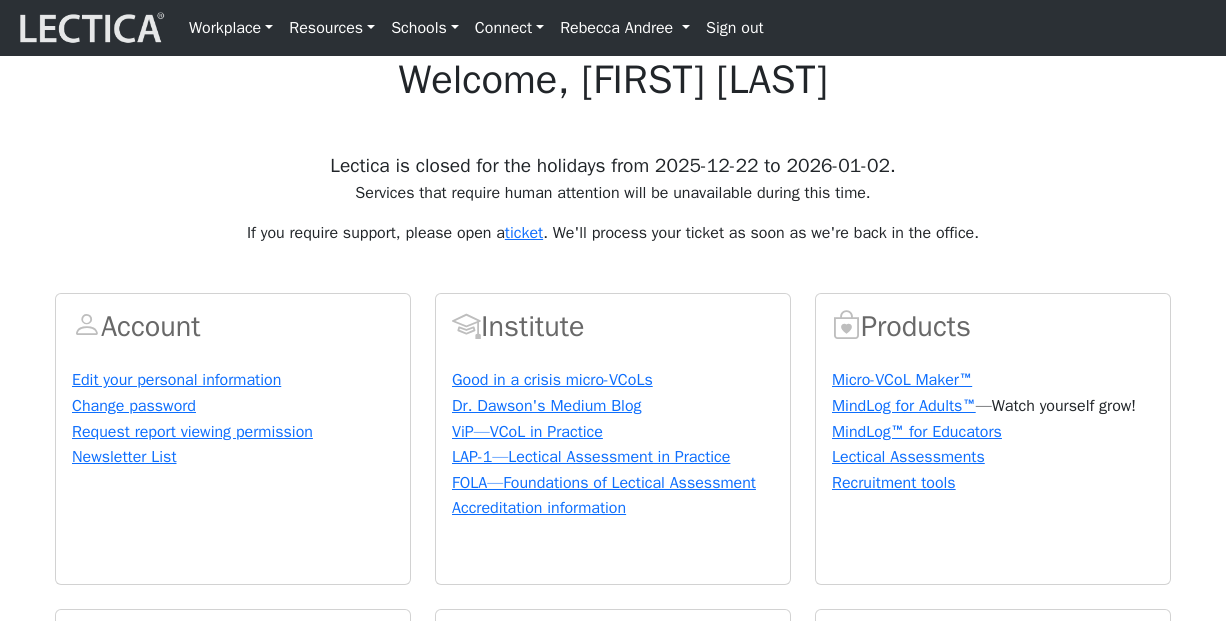 click on "Services that require human attention will be unavailable during this time." at bounding box center (613, 193) 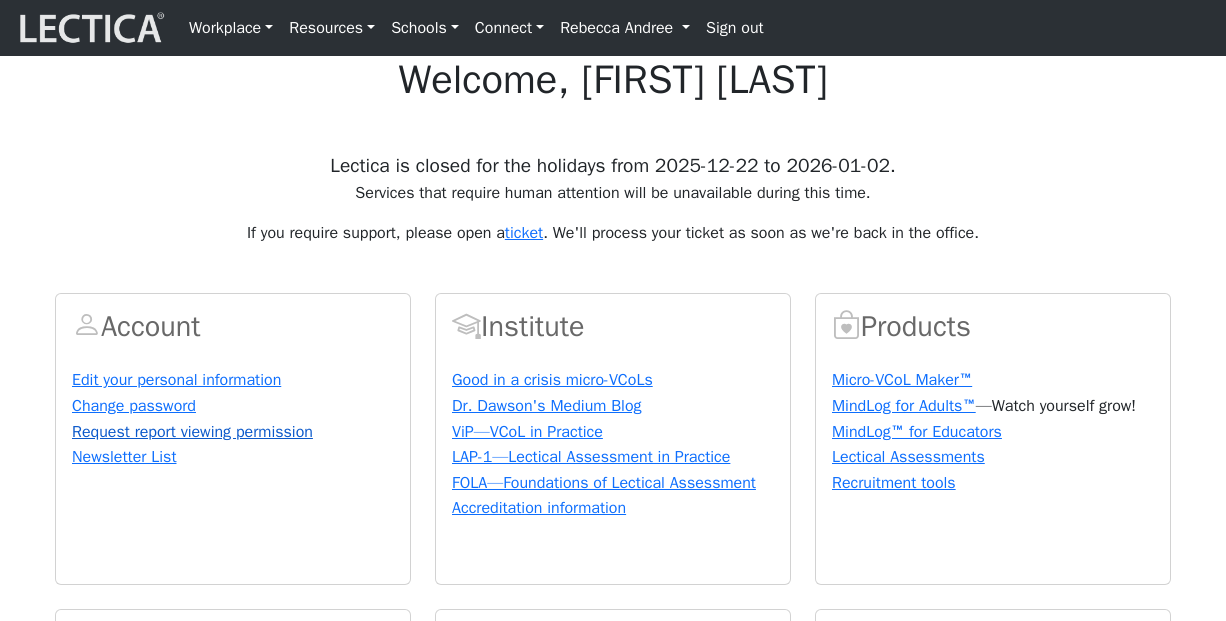 click on "Request report viewing permission" at bounding box center (192, 432) 